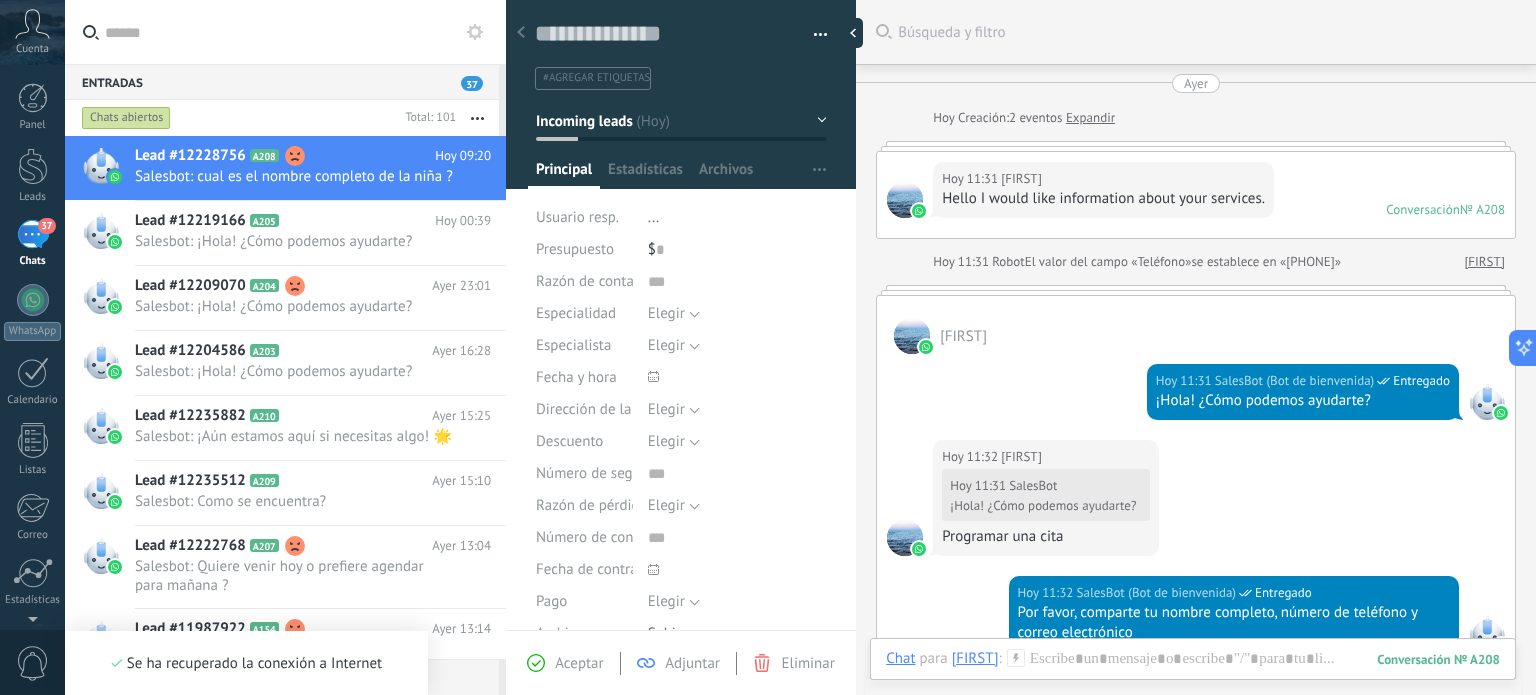 scroll, scrollTop: 0, scrollLeft: 0, axis: both 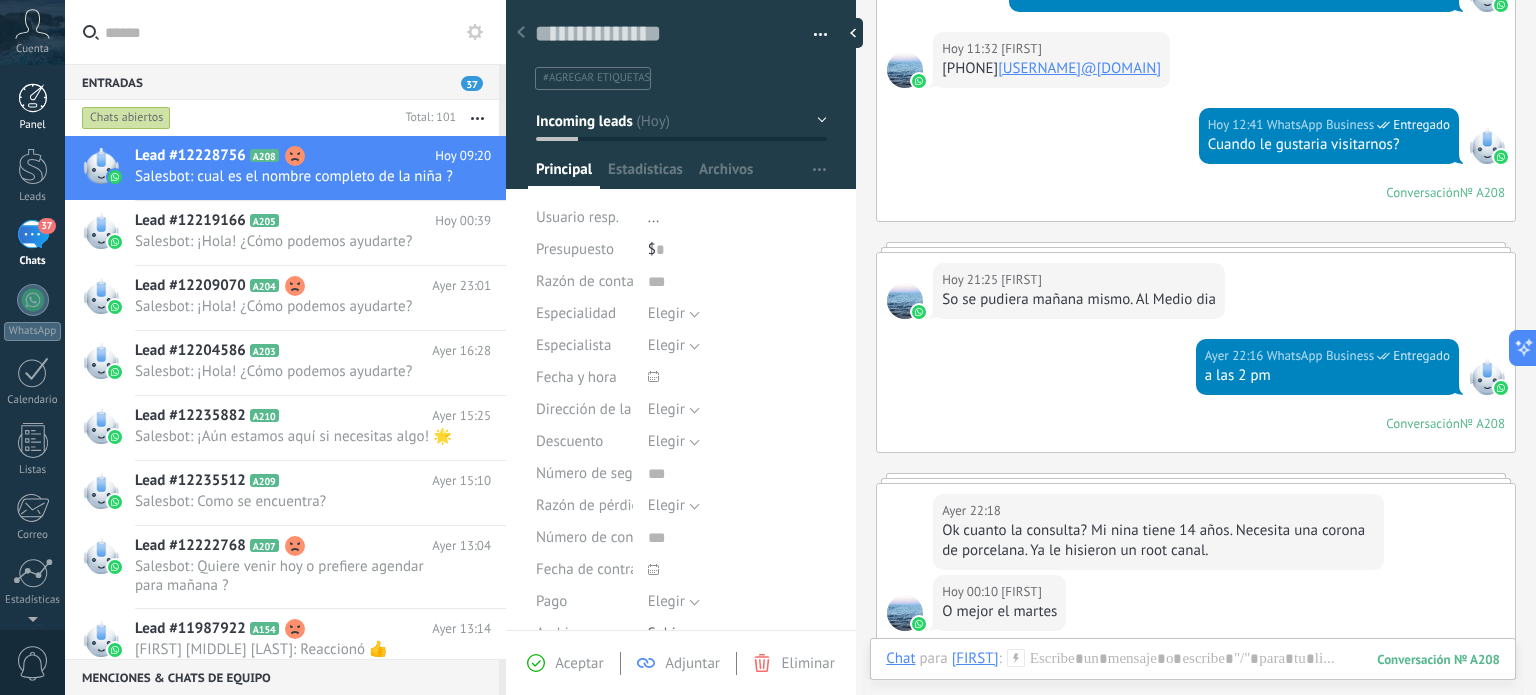 click at bounding box center (33, 98) 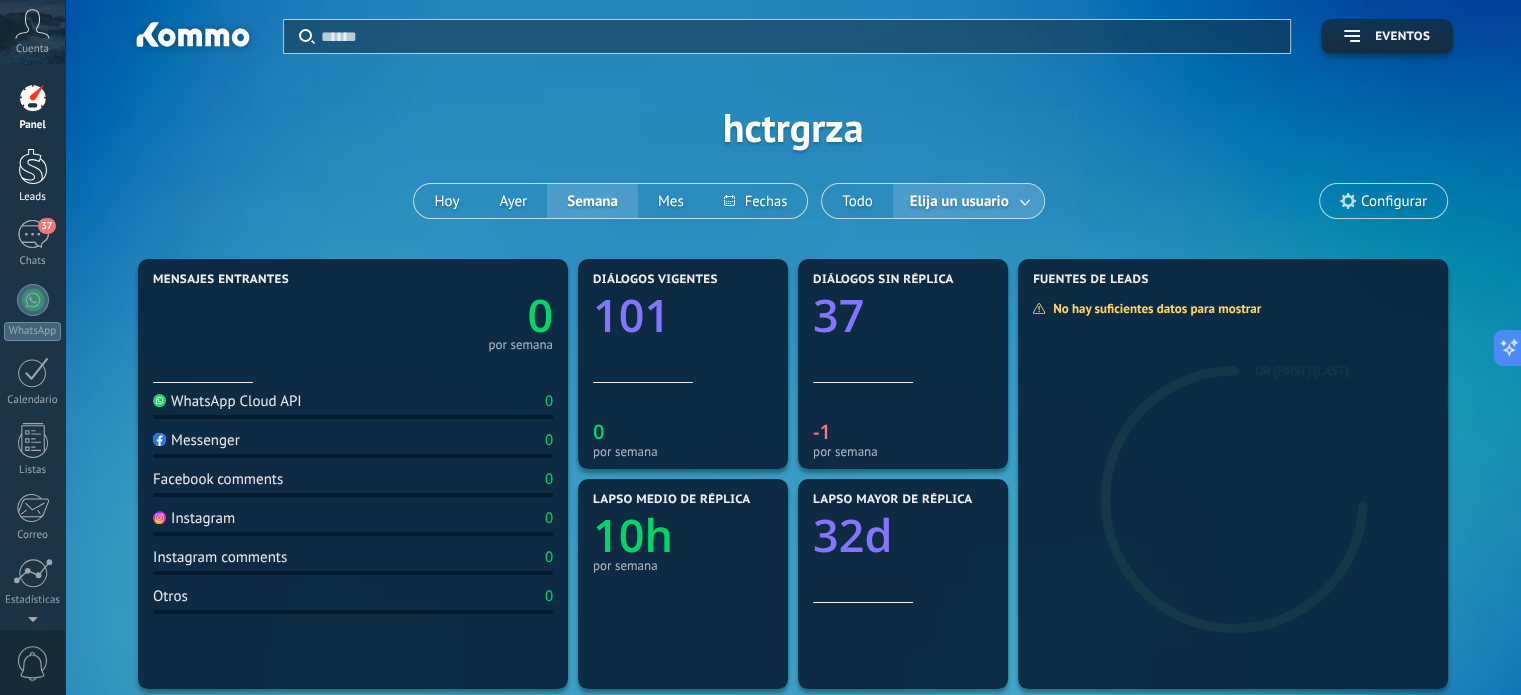 click at bounding box center [33, 166] 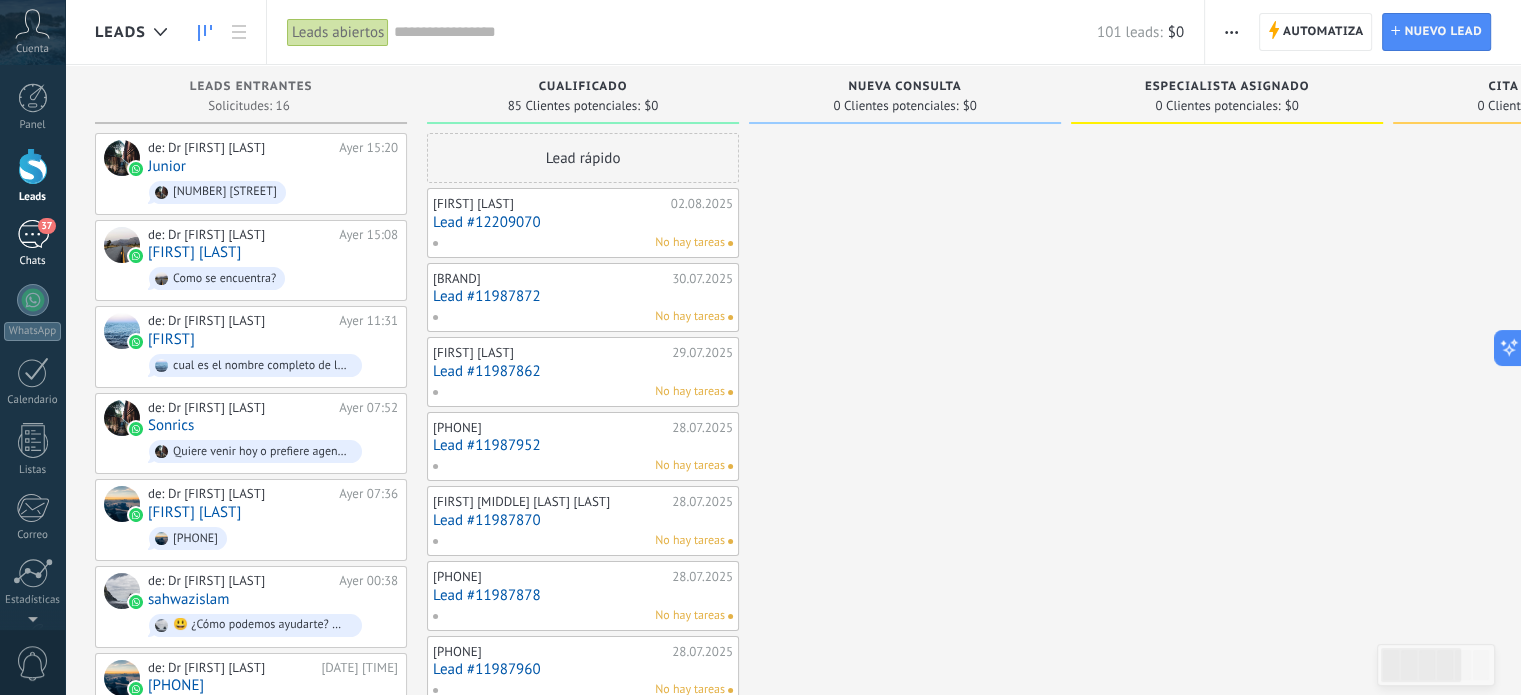 click on "37" at bounding box center (33, 234) 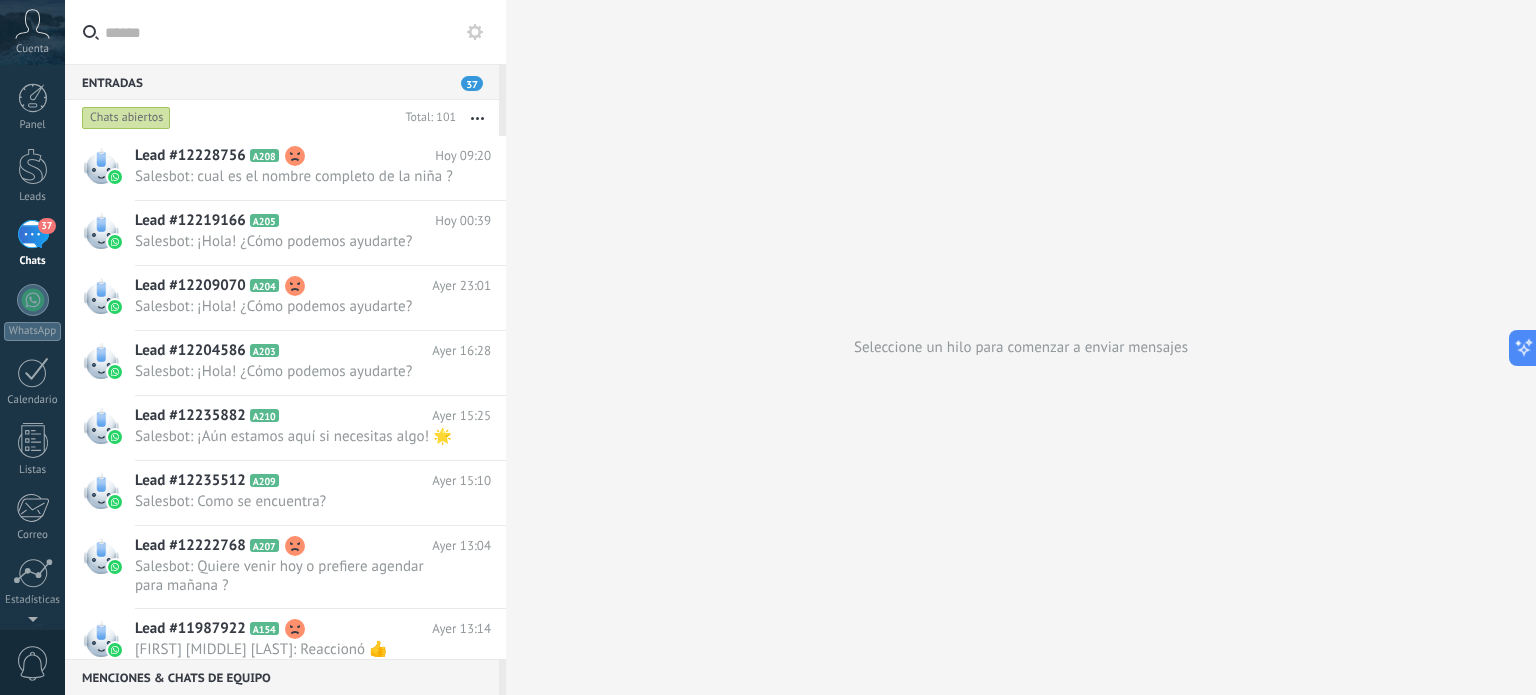 click 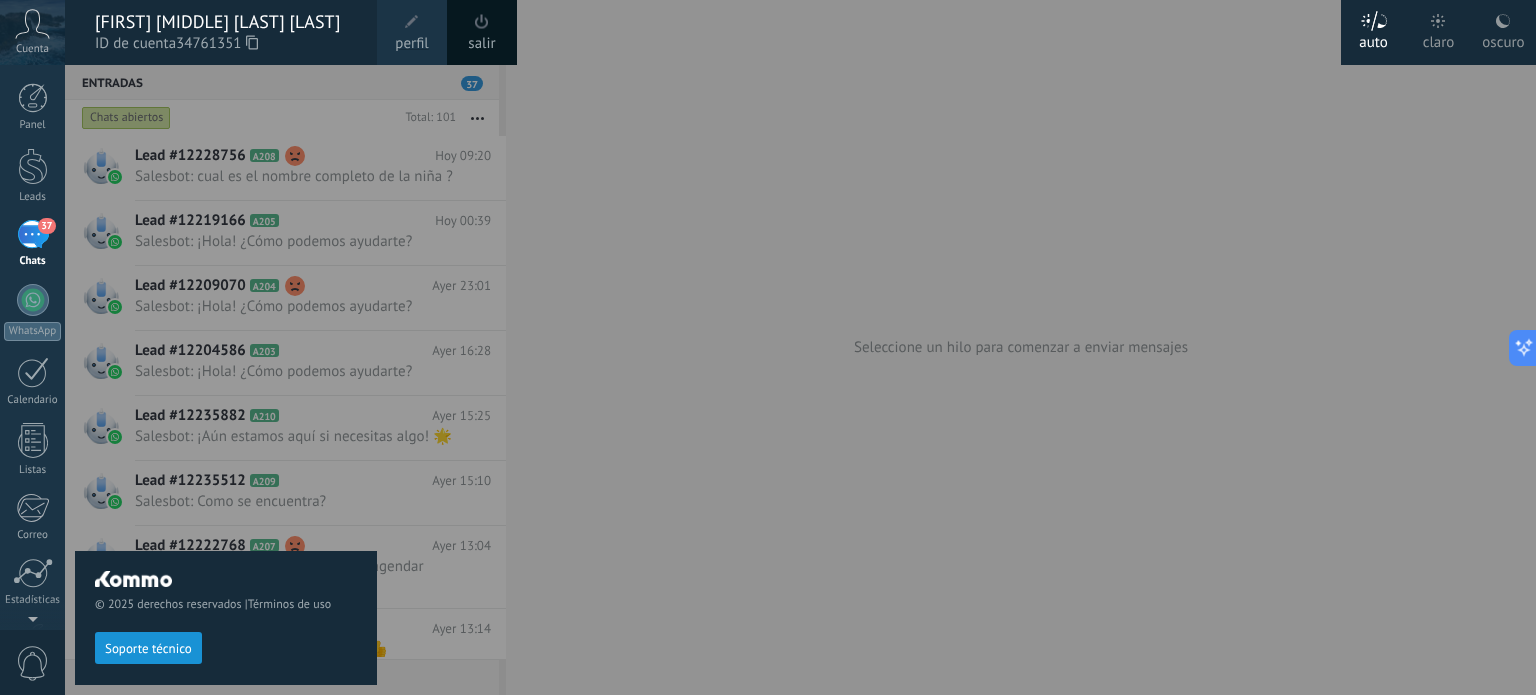 click 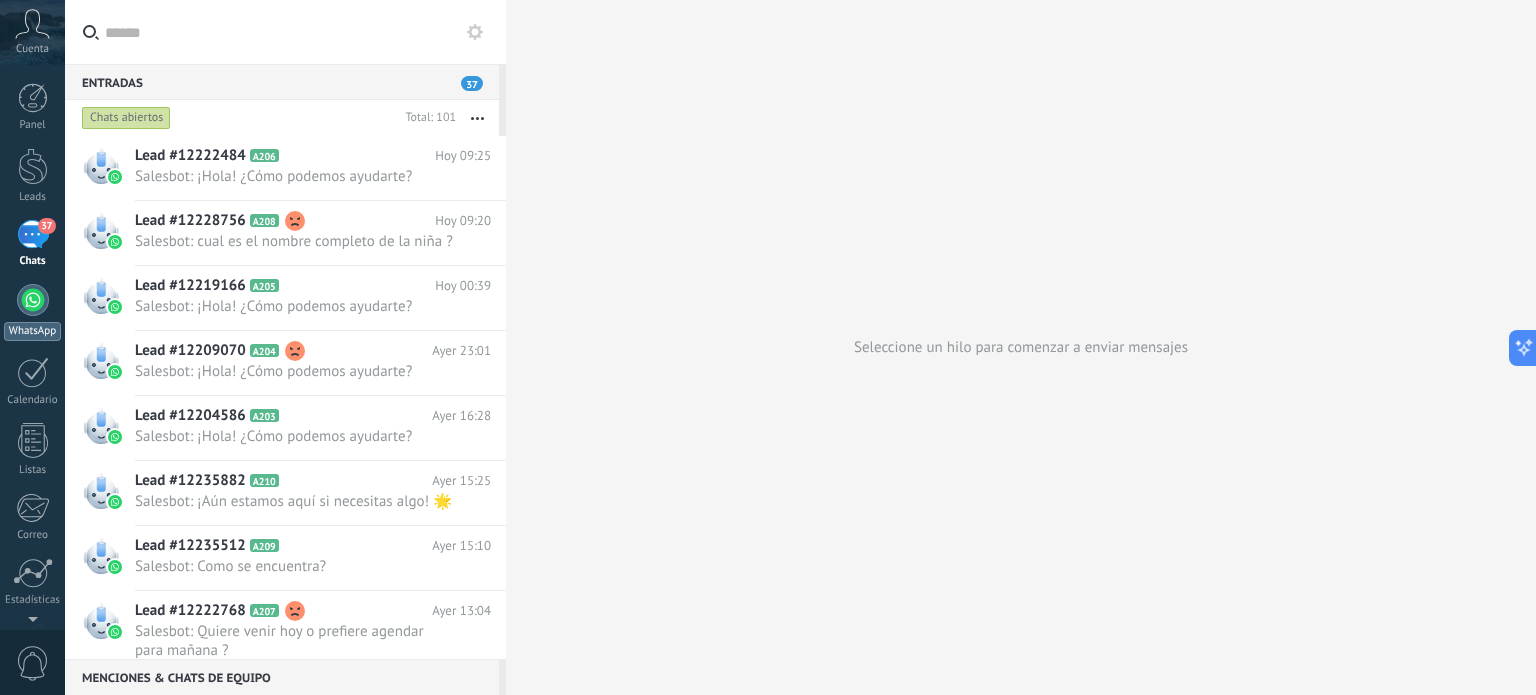 click at bounding box center [33, 300] 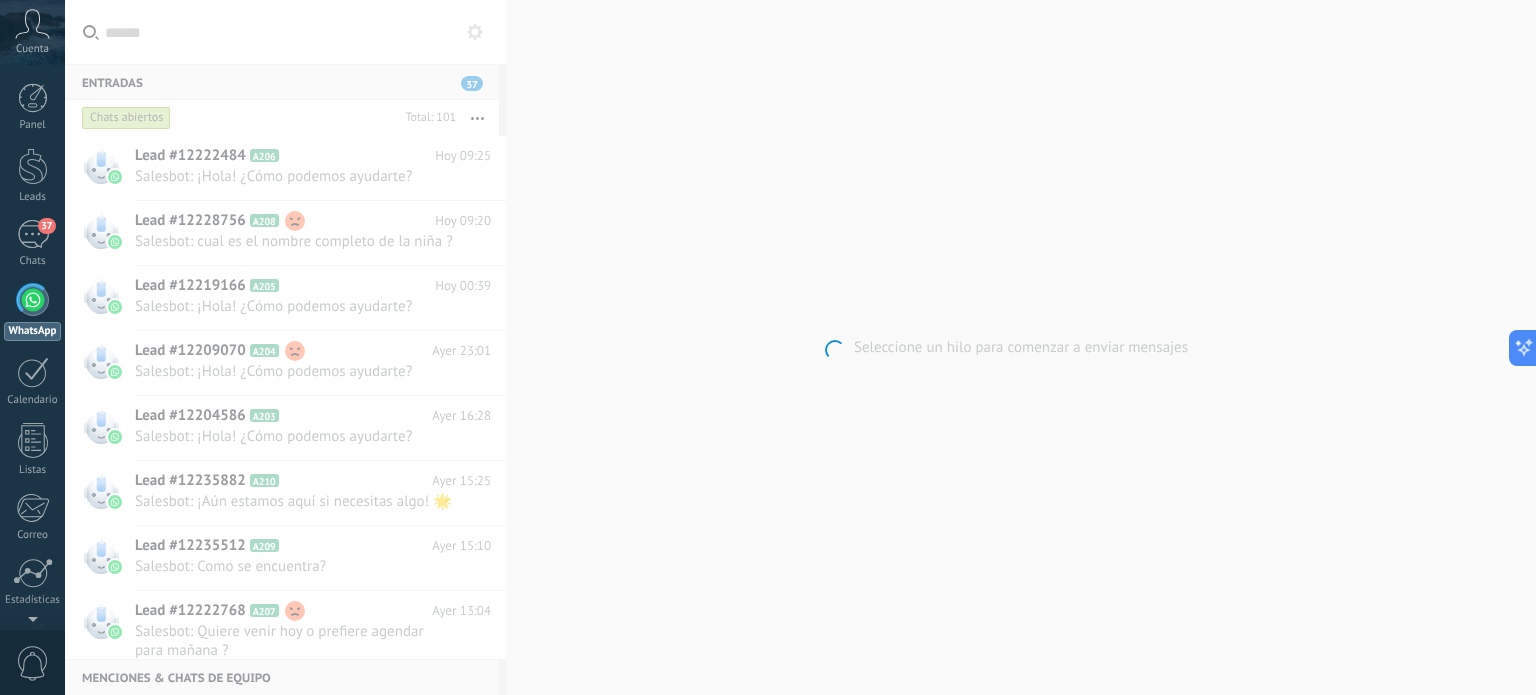 scroll, scrollTop: 55, scrollLeft: 0, axis: vertical 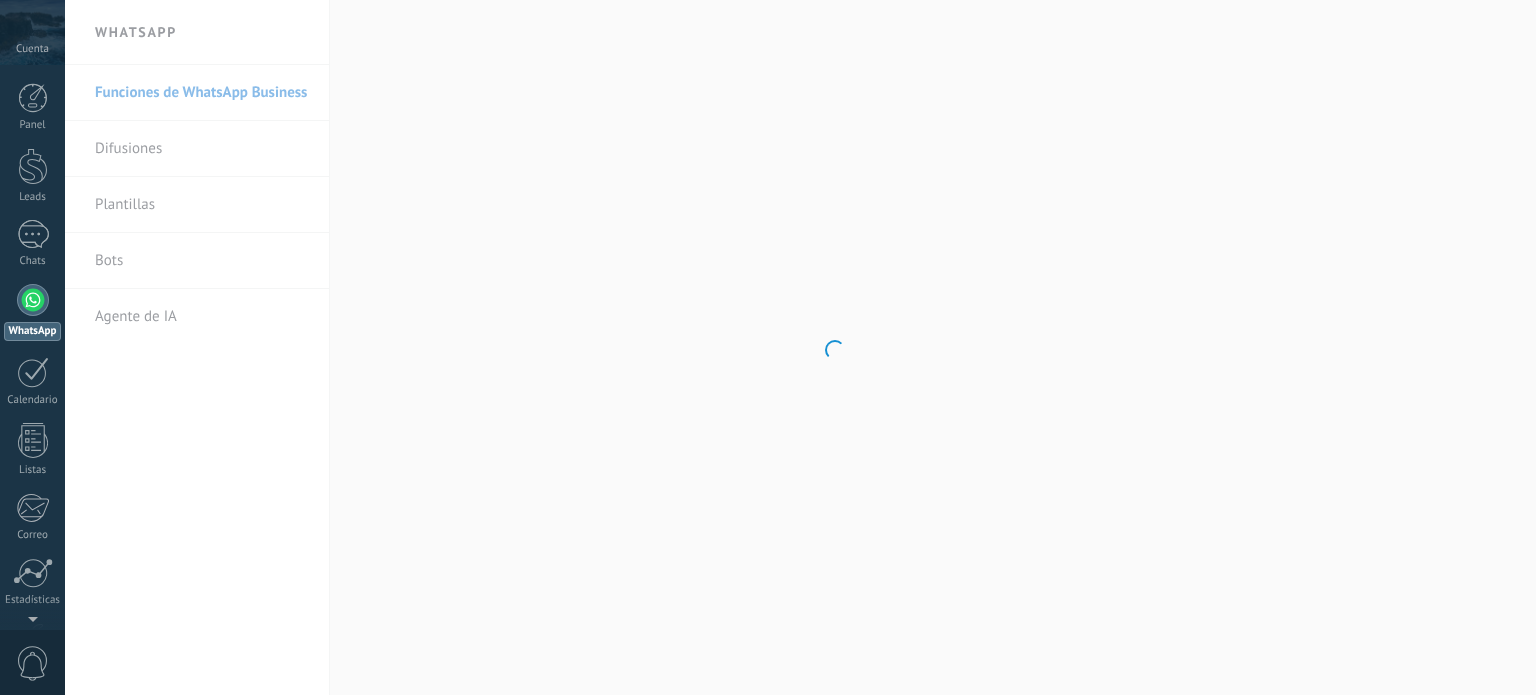 click on "©  2025  derechos reservados |  Términos de uso
Soporte técnico
Cuenta
[FIRST] [MIDDLE] [LAST]
ID de cuenta
[ACCOUNT_ID]
perfil
salir" at bounding box center [768, 347] 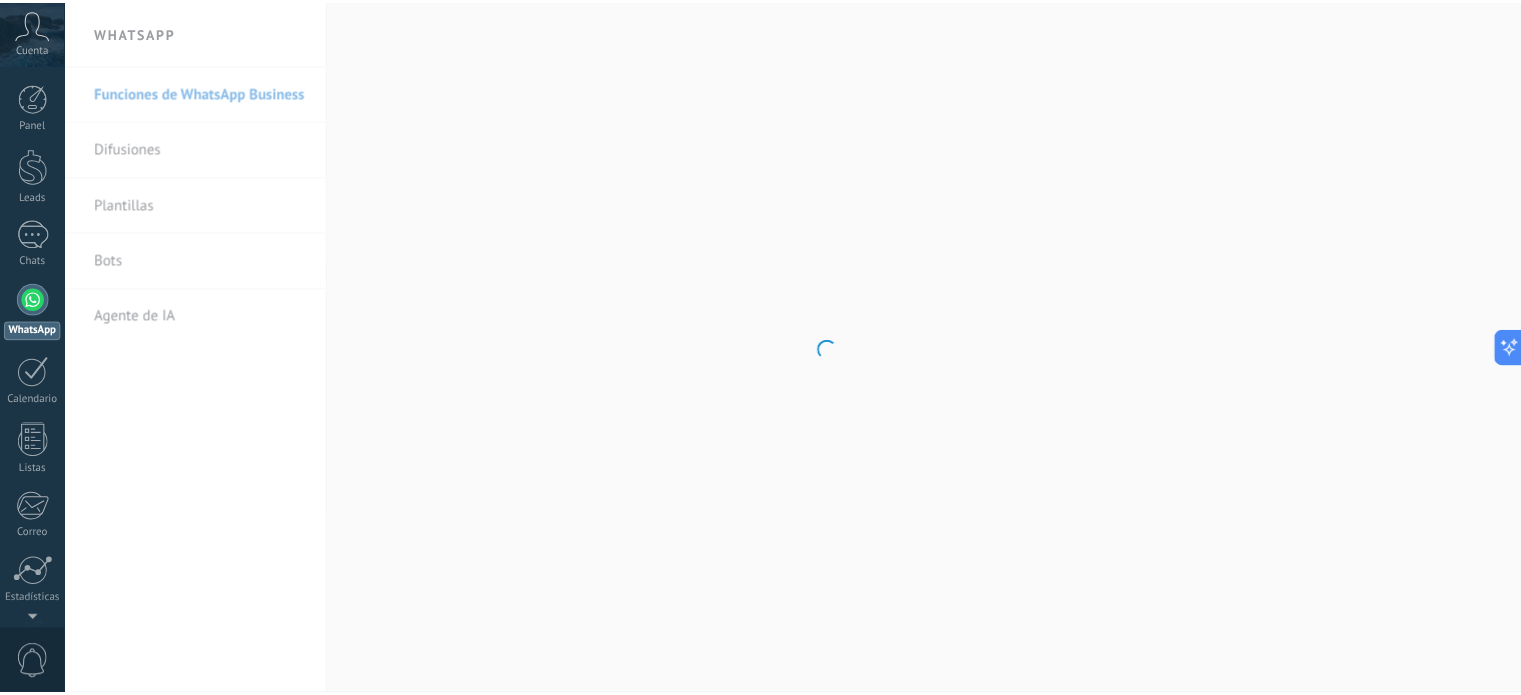 scroll, scrollTop: 55, scrollLeft: 0, axis: vertical 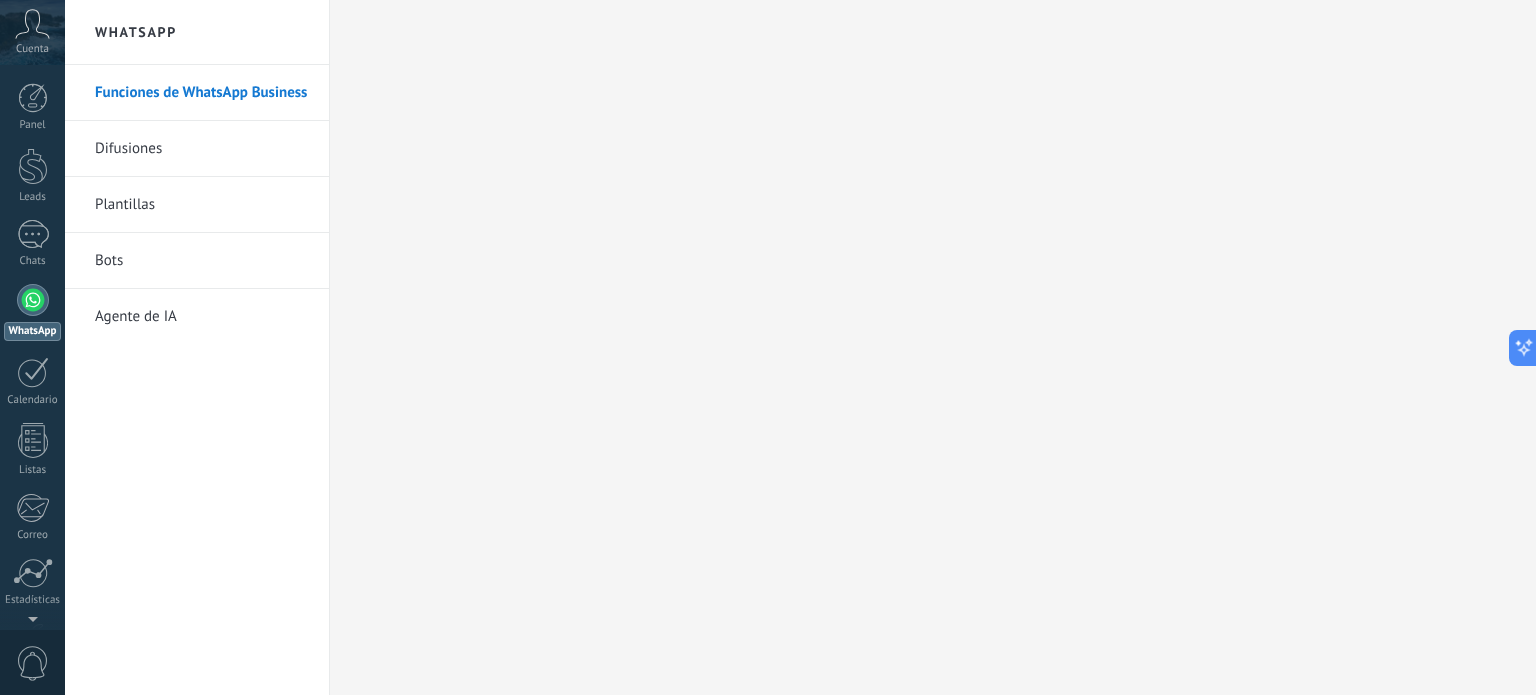 click on "Difusiones" at bounding box center [202, 149] 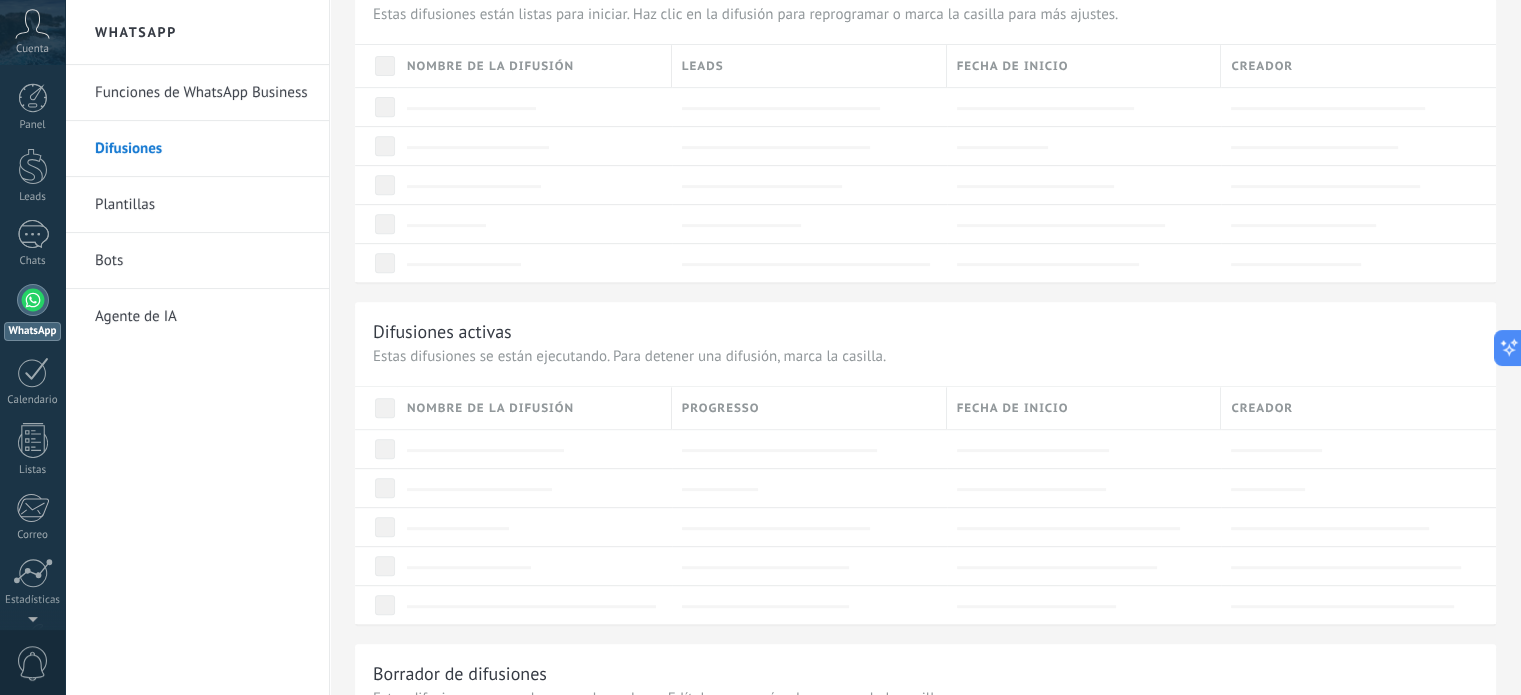 scroll, scrollTop: 0, scrollLeft: 0, axis: both 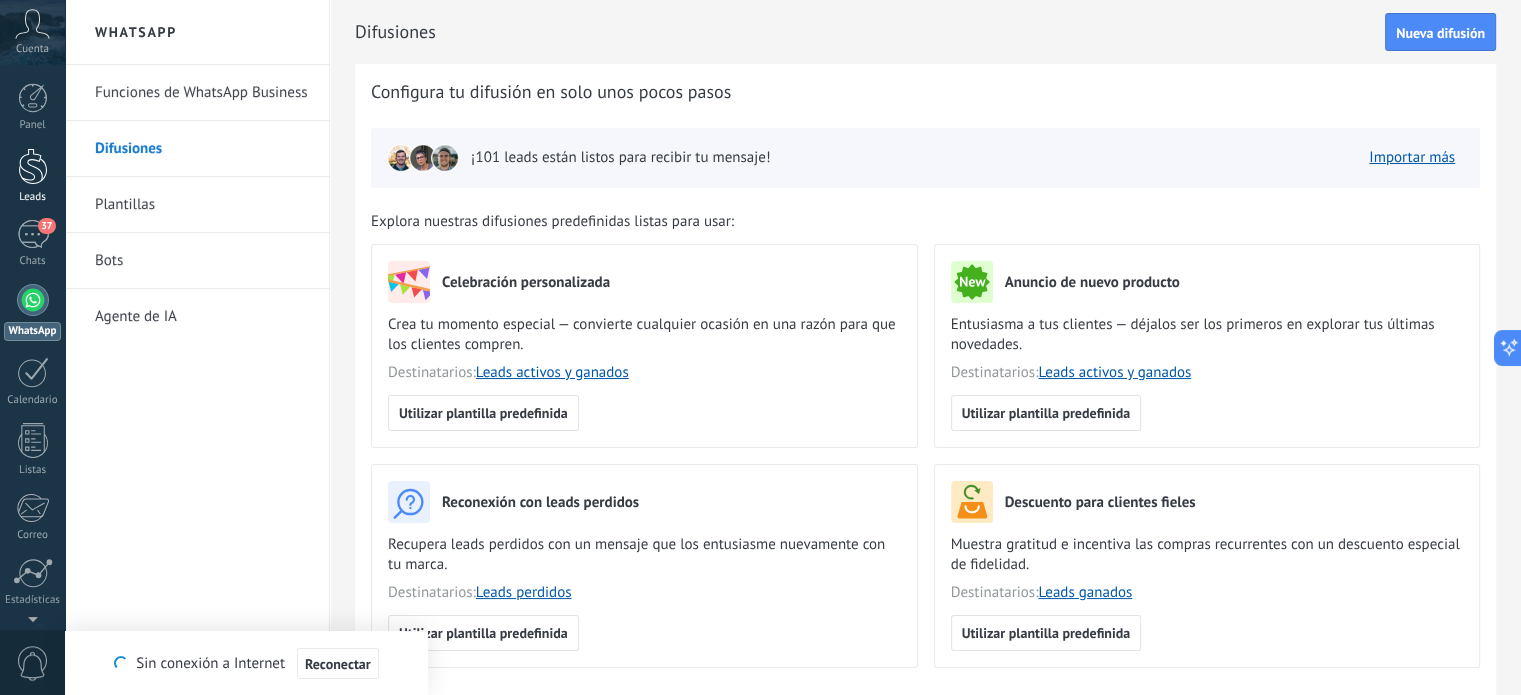 click at bounding box center (33, 166) 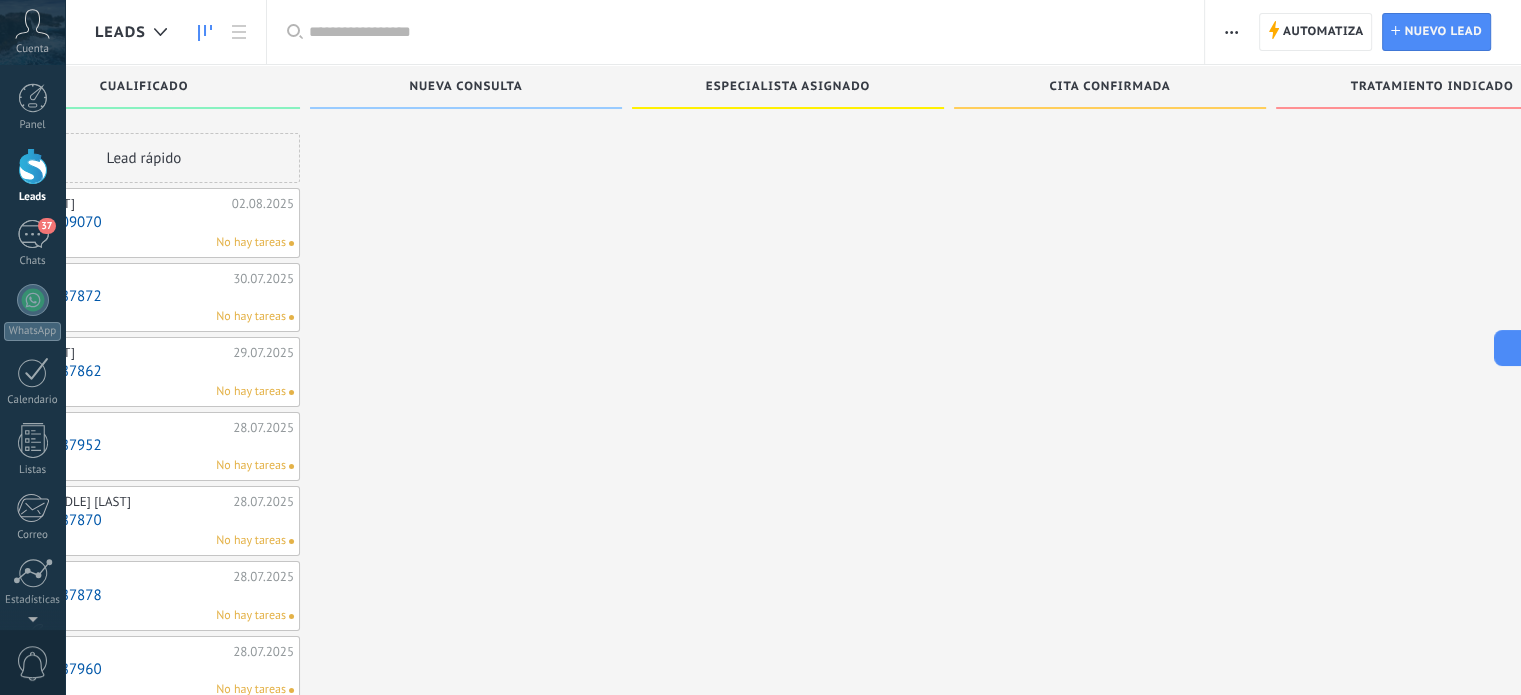 scroll, scrollTop: 0, scrollLeft: 0, axis: both 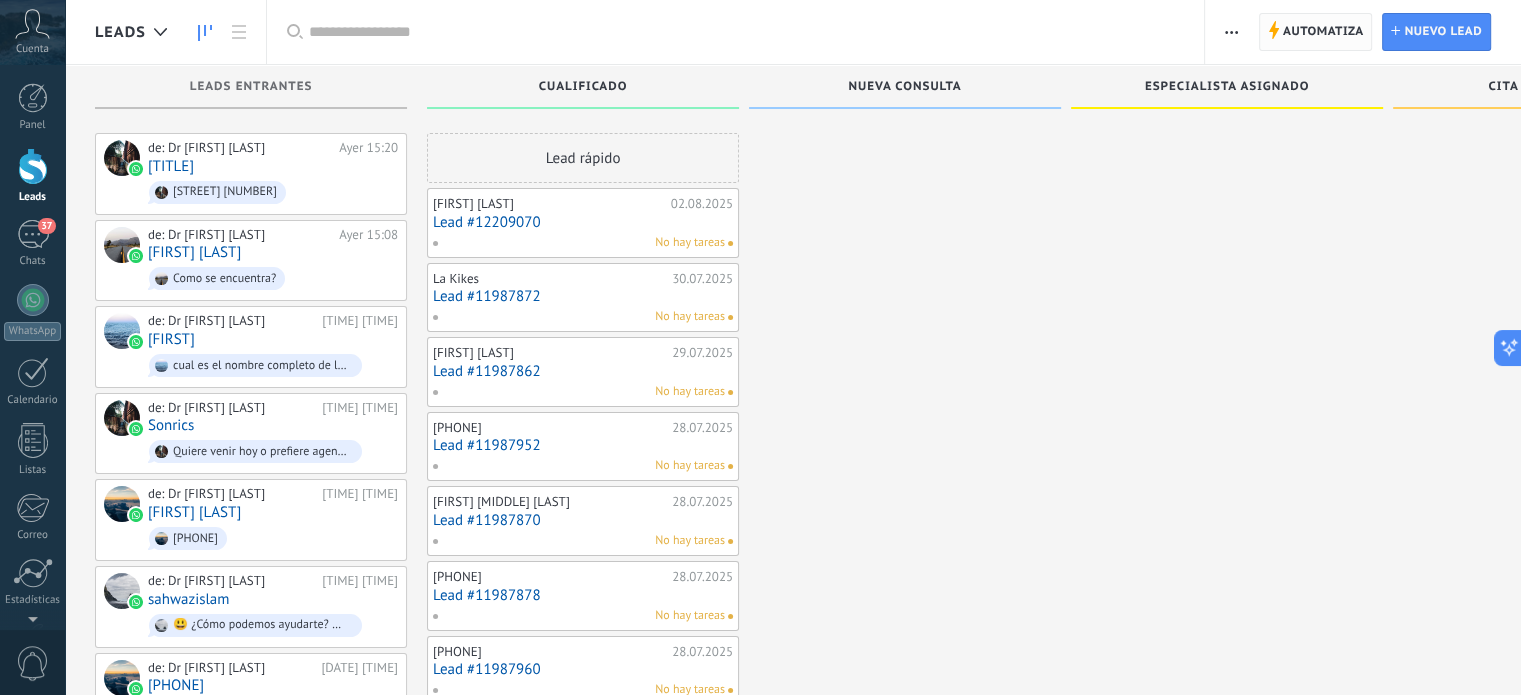 click on "Automatiza" at bounding box center [1323, 32] 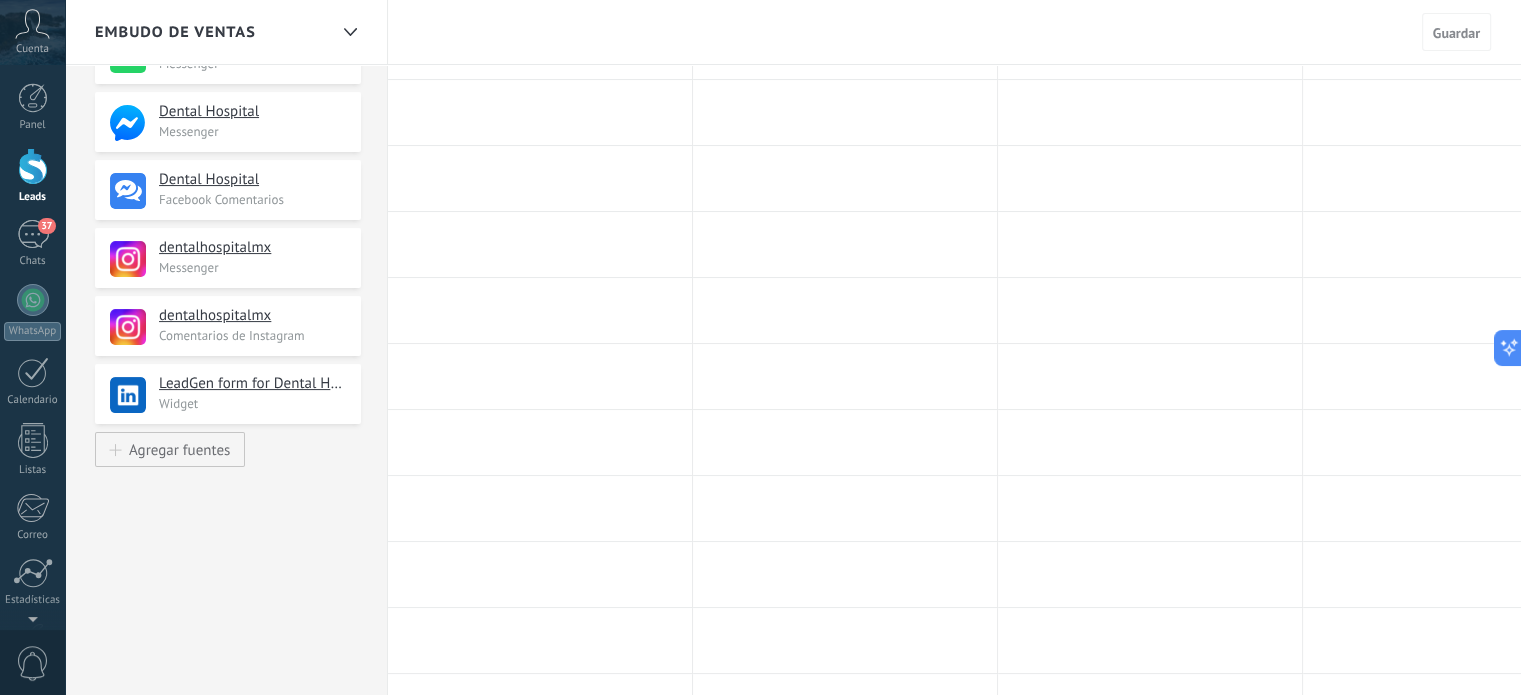 scroll, scrollTop: 0, scrollLeft: 0, axis: both 